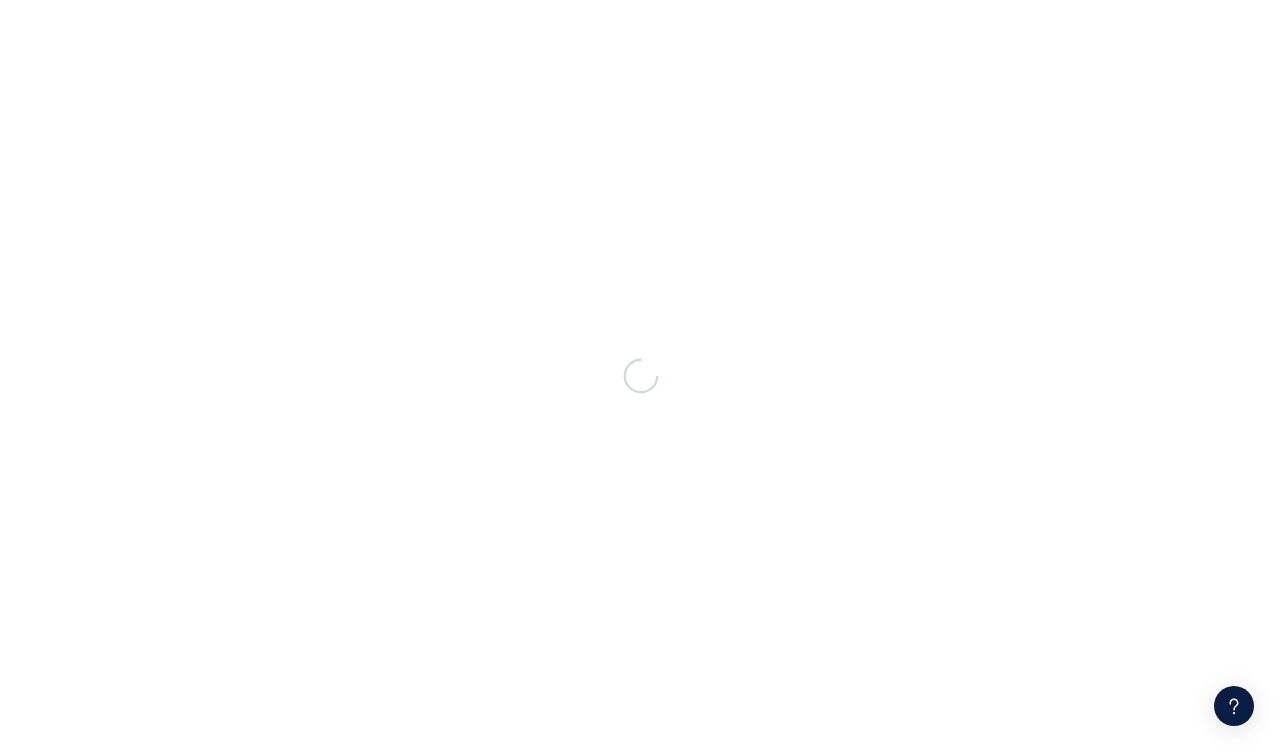 scroll, scrollTop: 0, scrollLeft: 0, axis: both 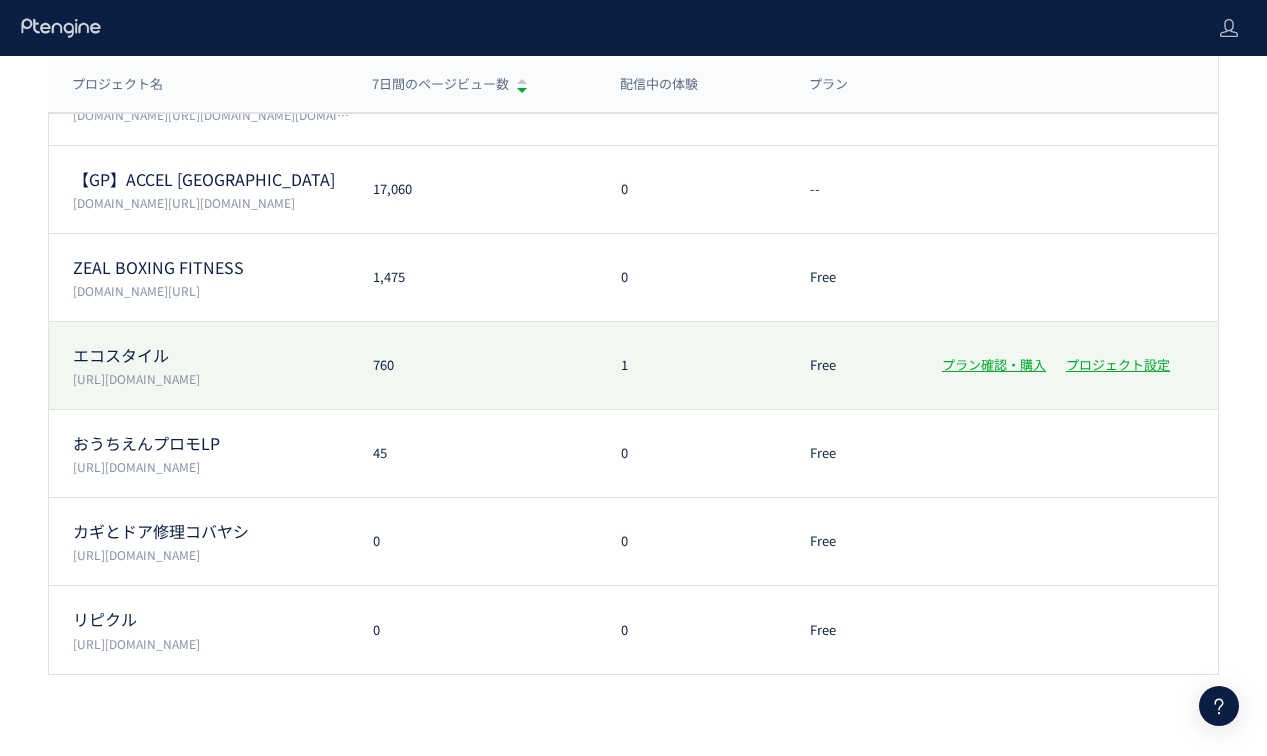 click on "エコスタイル  [URL][DOMAIN_NAME] 760 1 Free プラン確認・購入 プロジェクト設定" 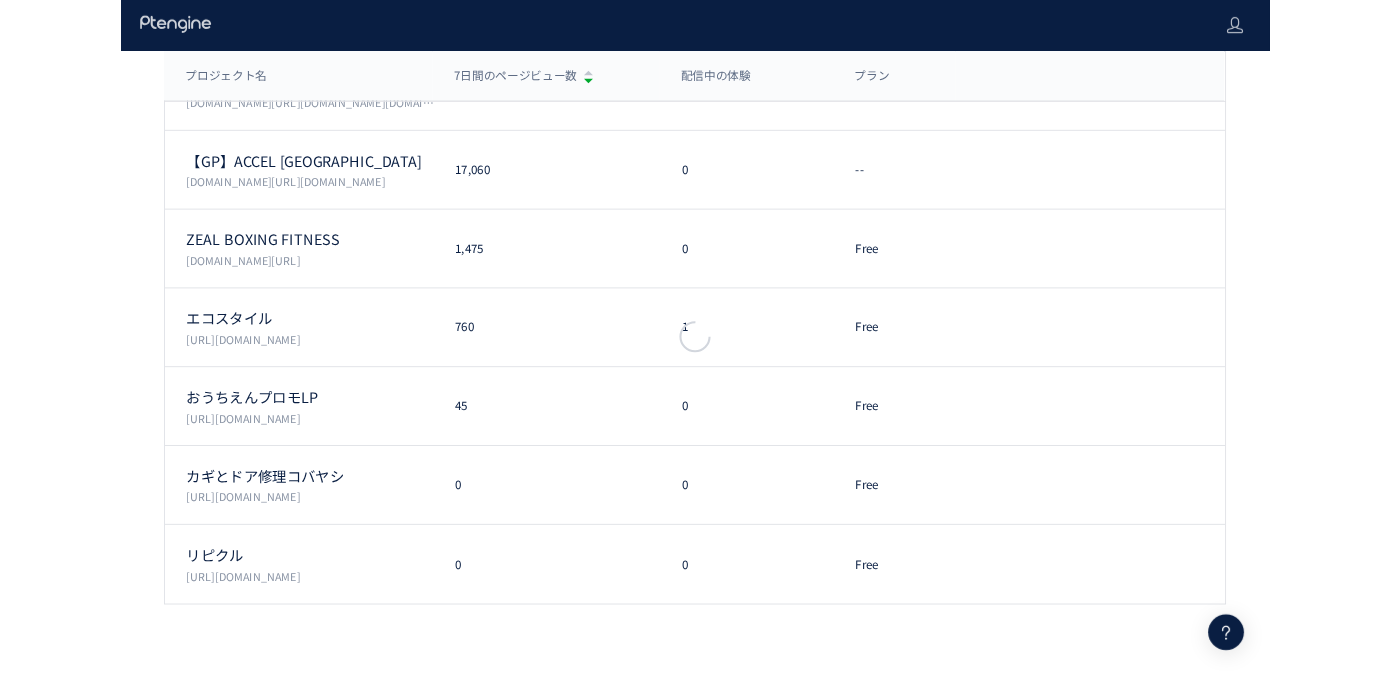 scroll, scrollTop: 0, scrollLeft: 0, axis: both 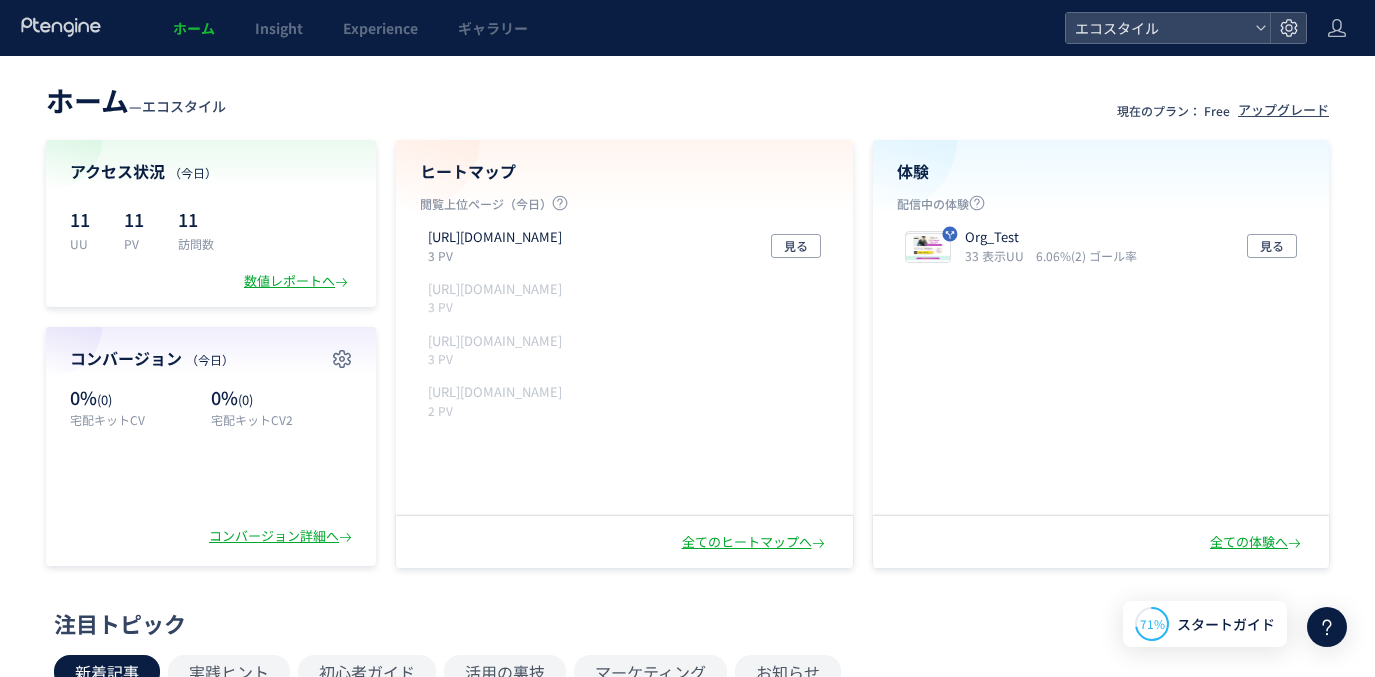 click on "ホーム" at bounding box center (194, 28) 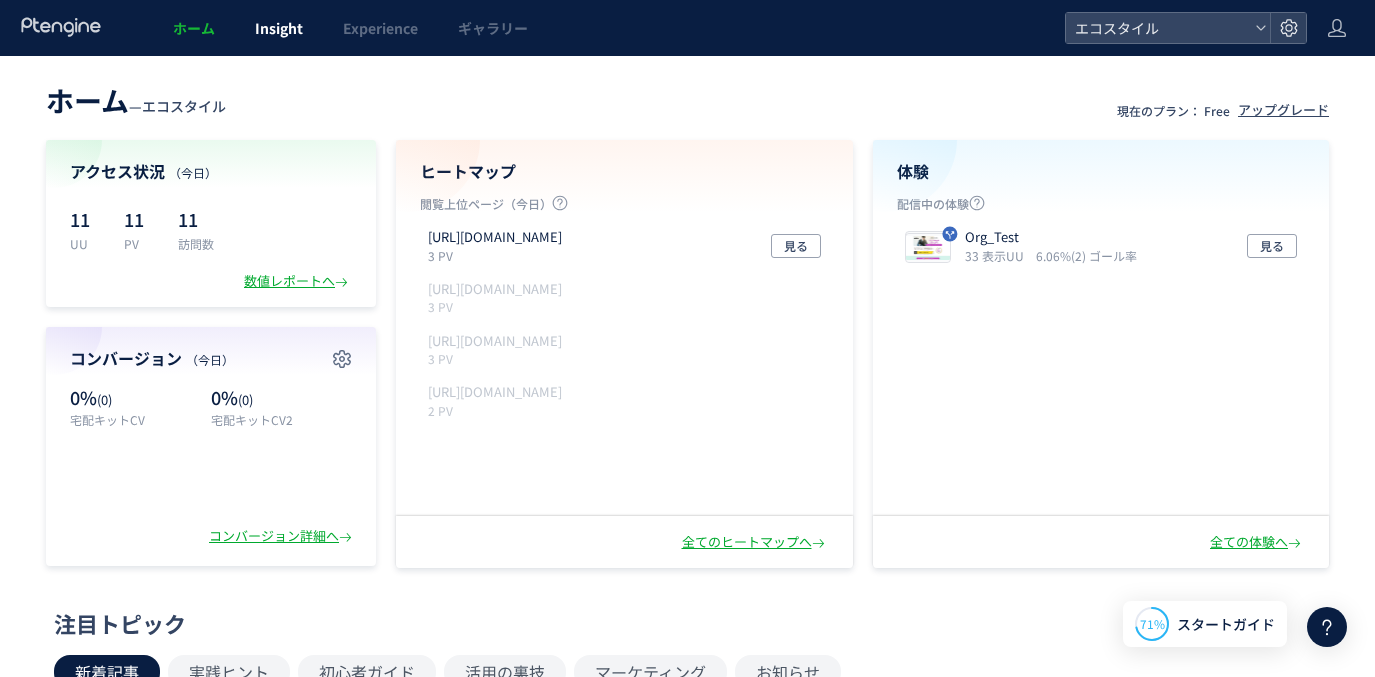 click on "Insight" at bounding box center [279, 28] 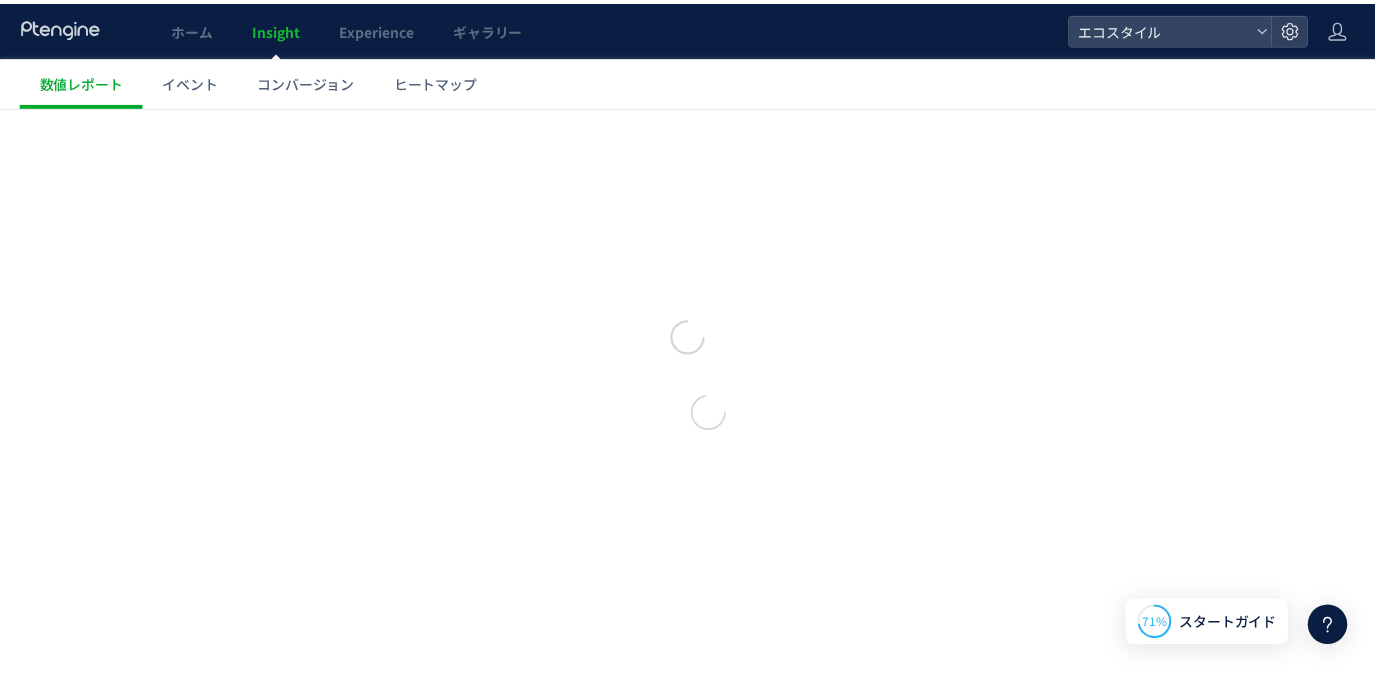 scroll, scrollTop: 0, scrollLeft: 0, axis: both 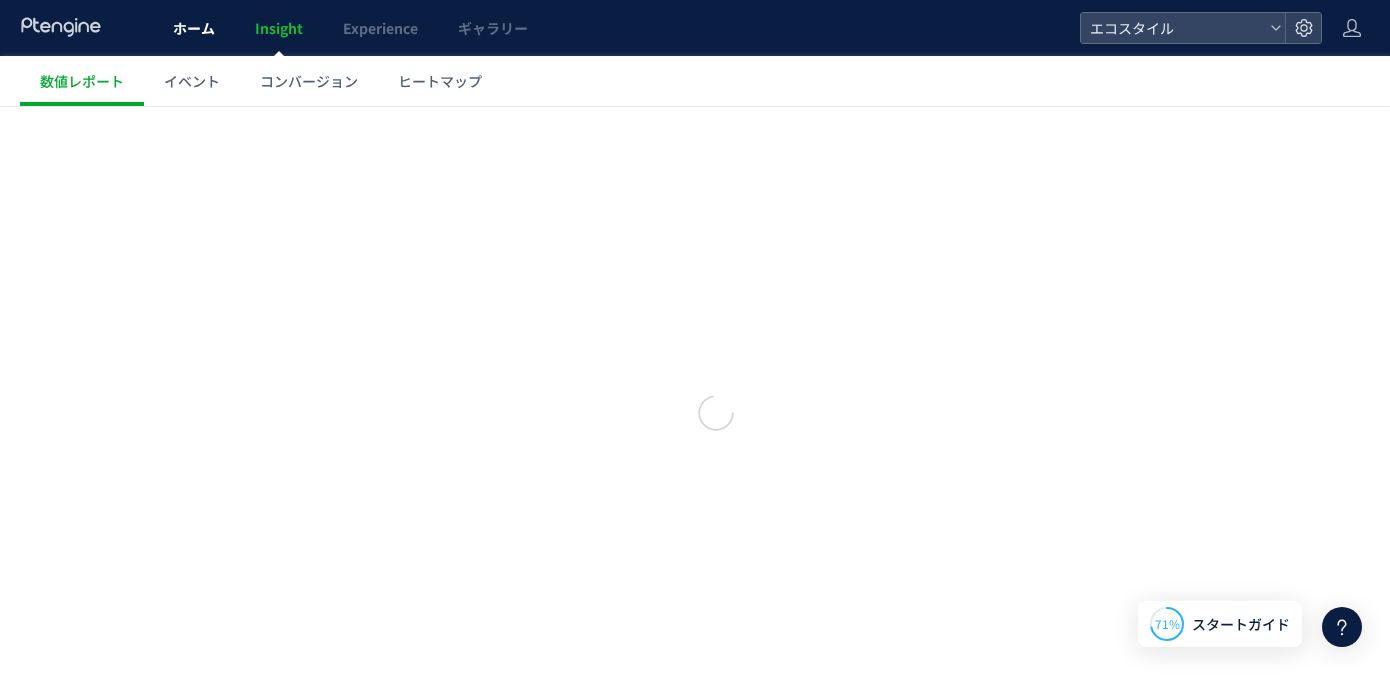 click on "ホーム" at bounding box center (194, 28) 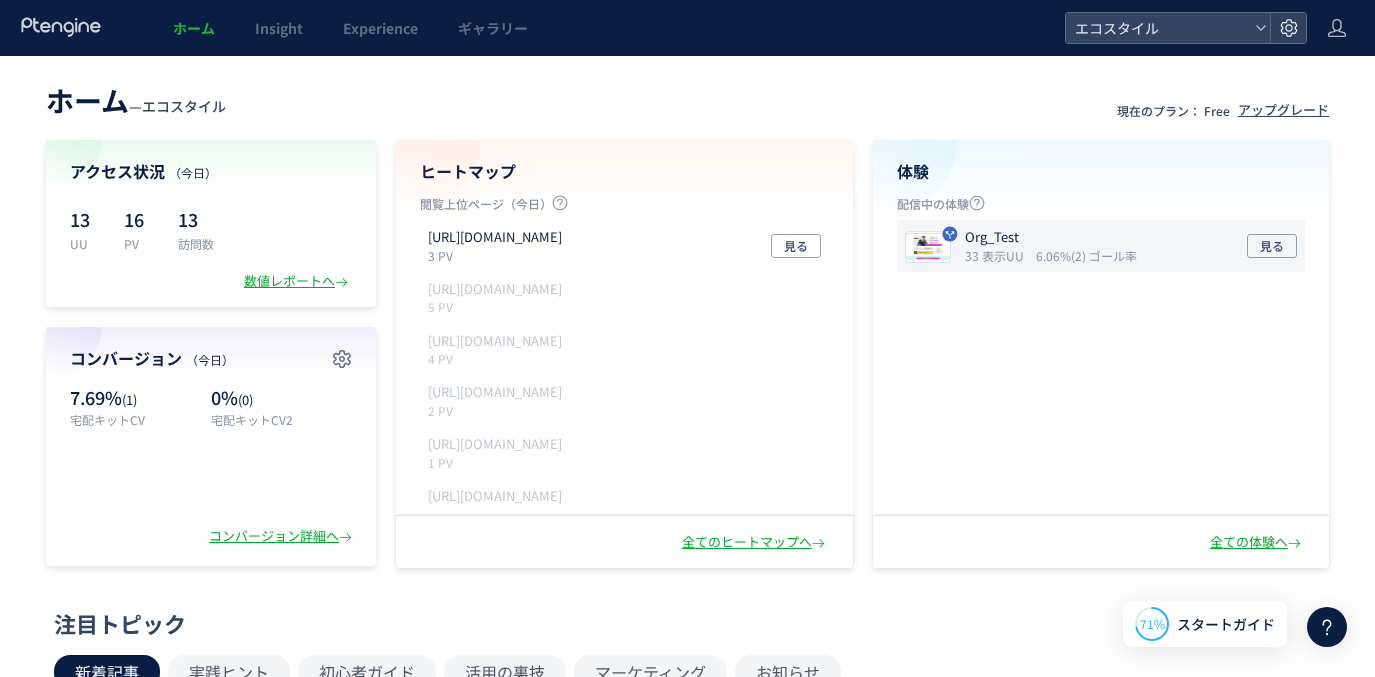 click on "Org_Test 33 表示UU 6.06%(2) ゴール率 見る" 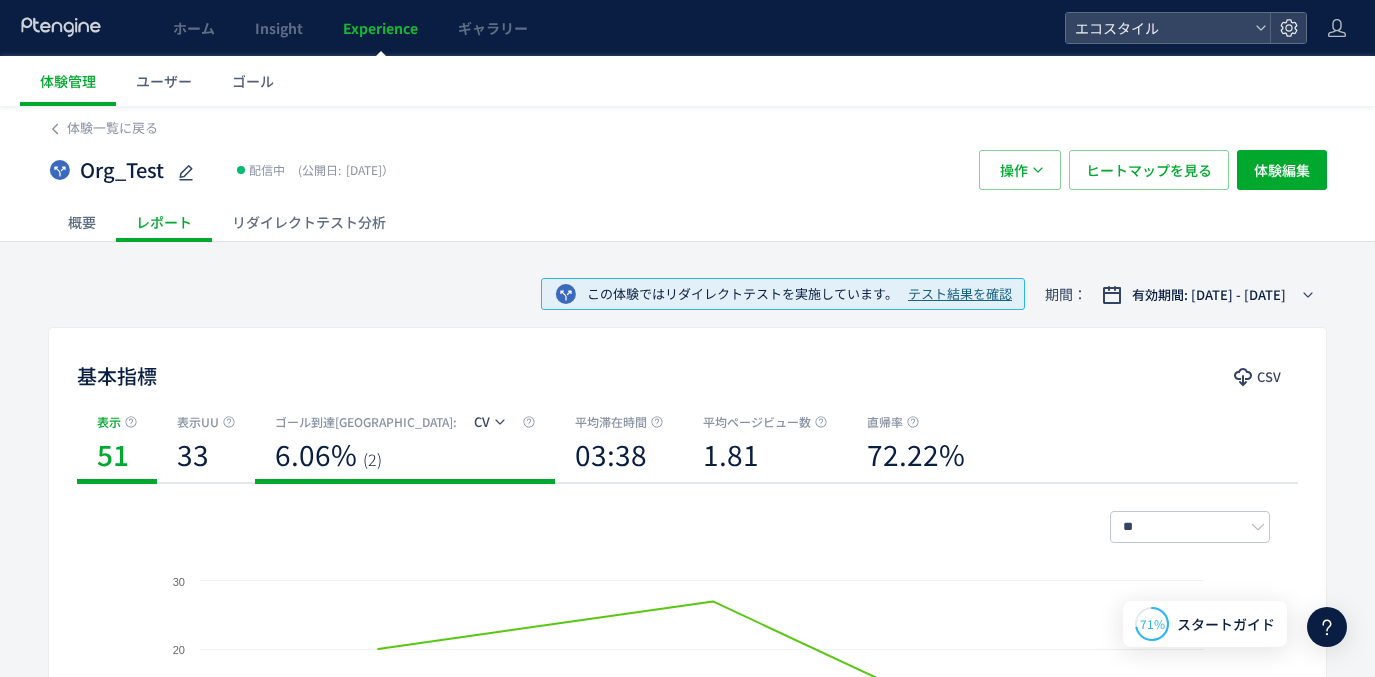 click on "CV" 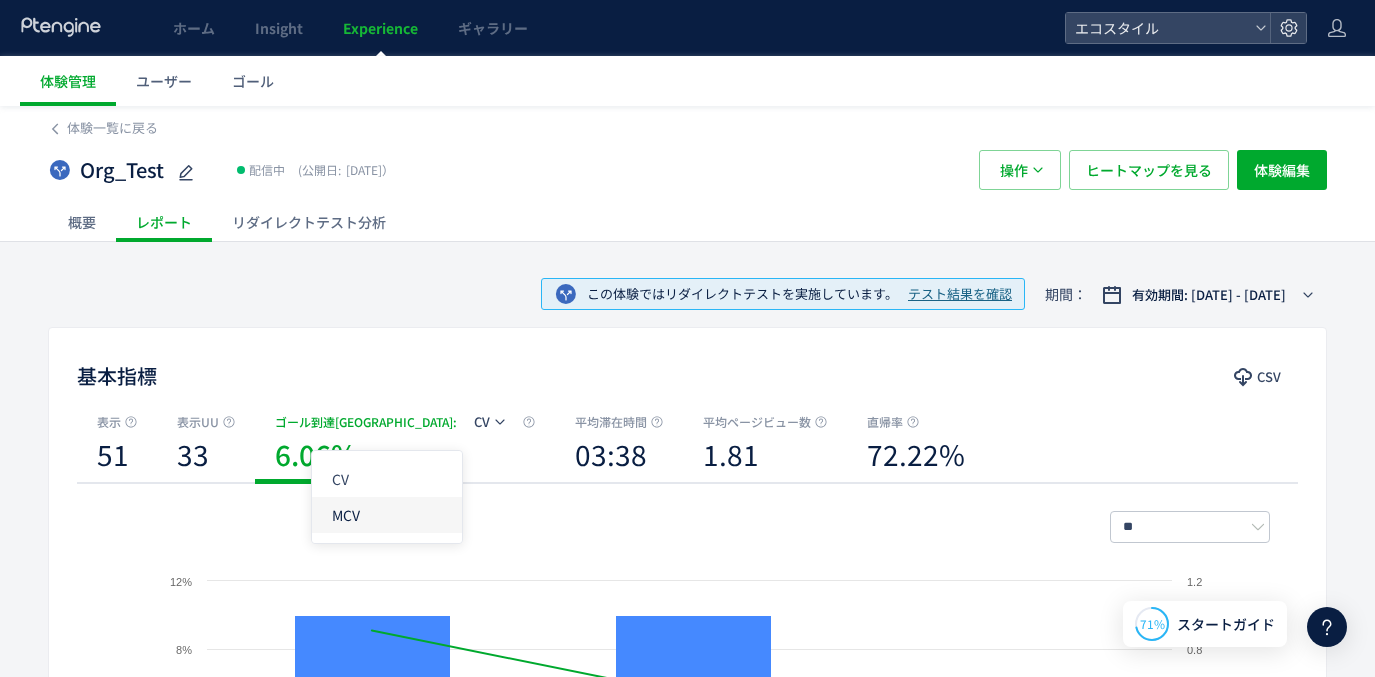 click on "MCV" 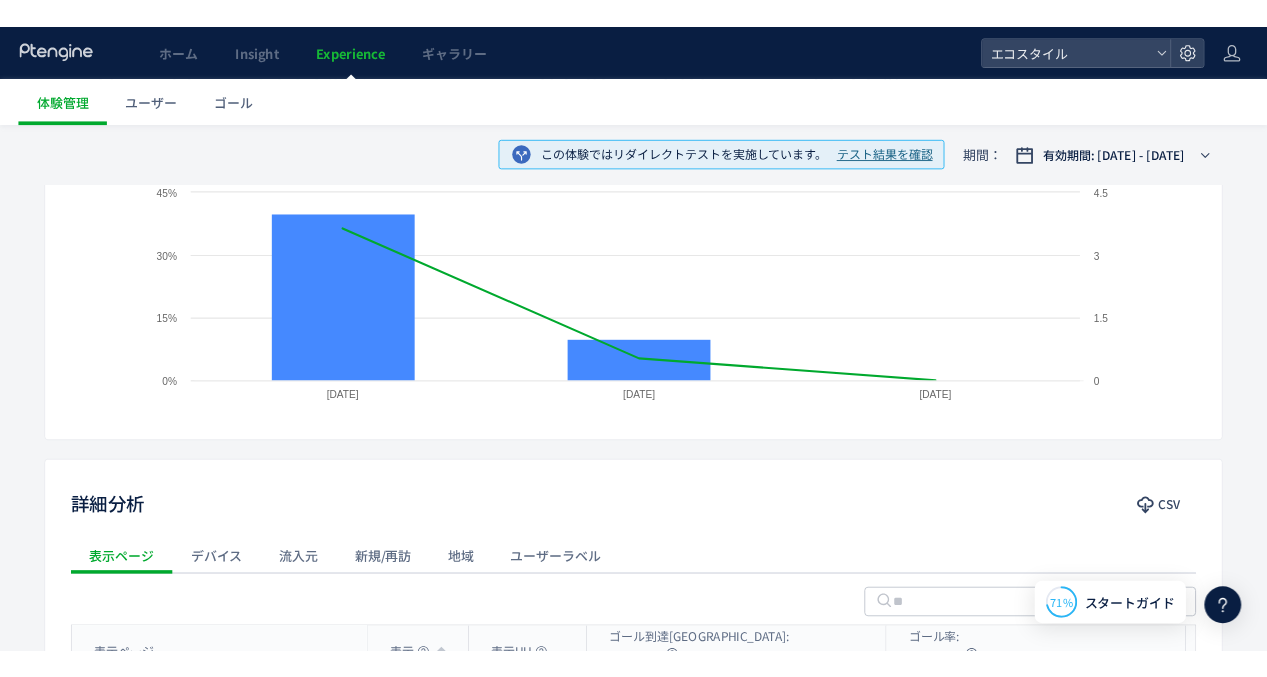 scroll, scrollTop: 633, scrollLeft: 0, axis: vertical 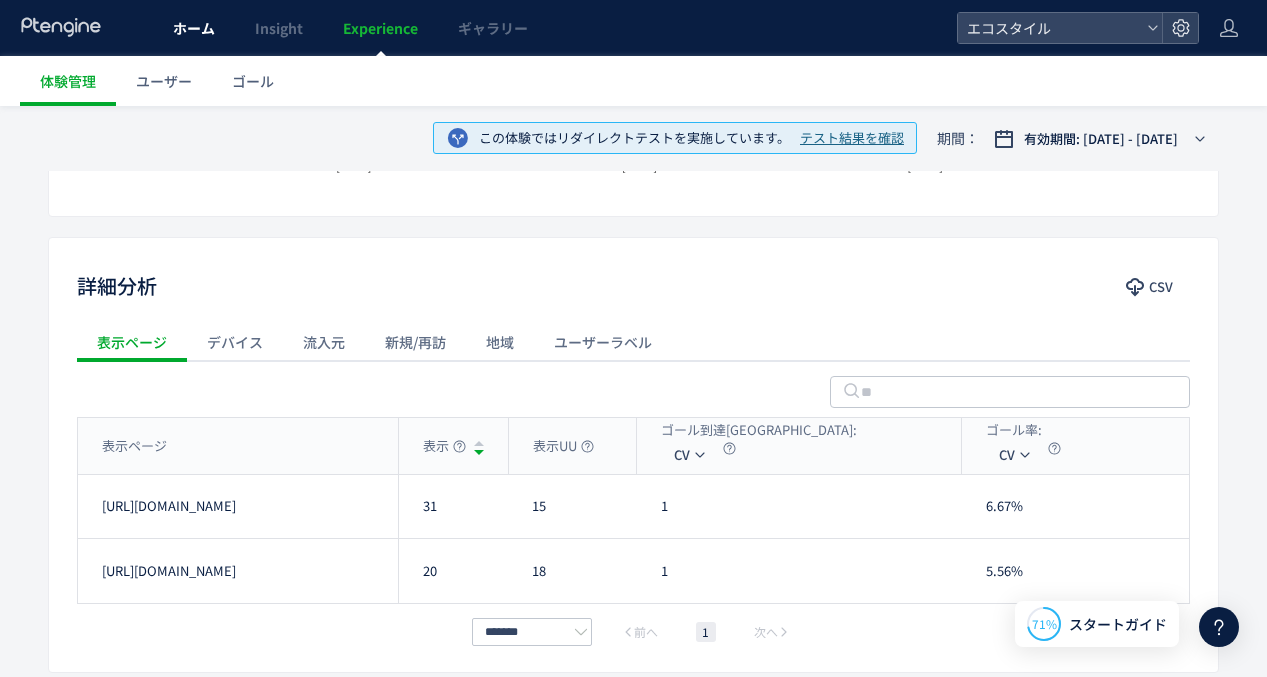 click on "ホーム" at bounding box center (194, 28) 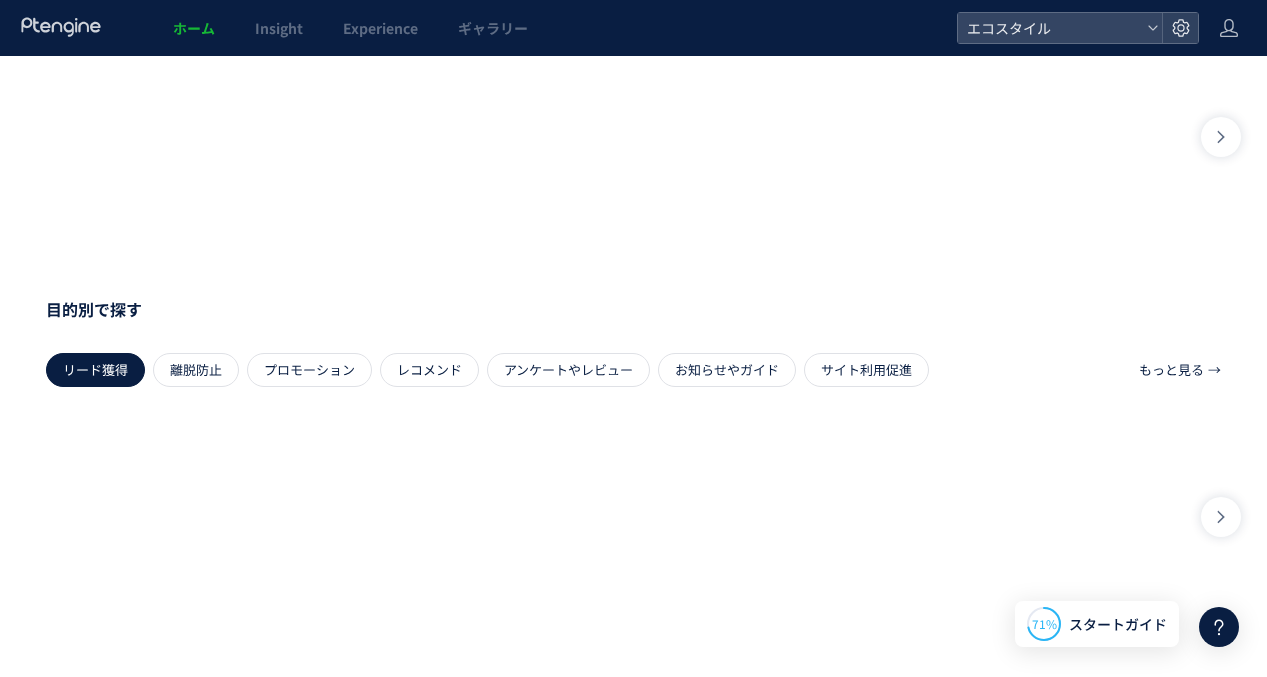 scroll, scrollTop: 0, scrollLeft: 0, axis: both 